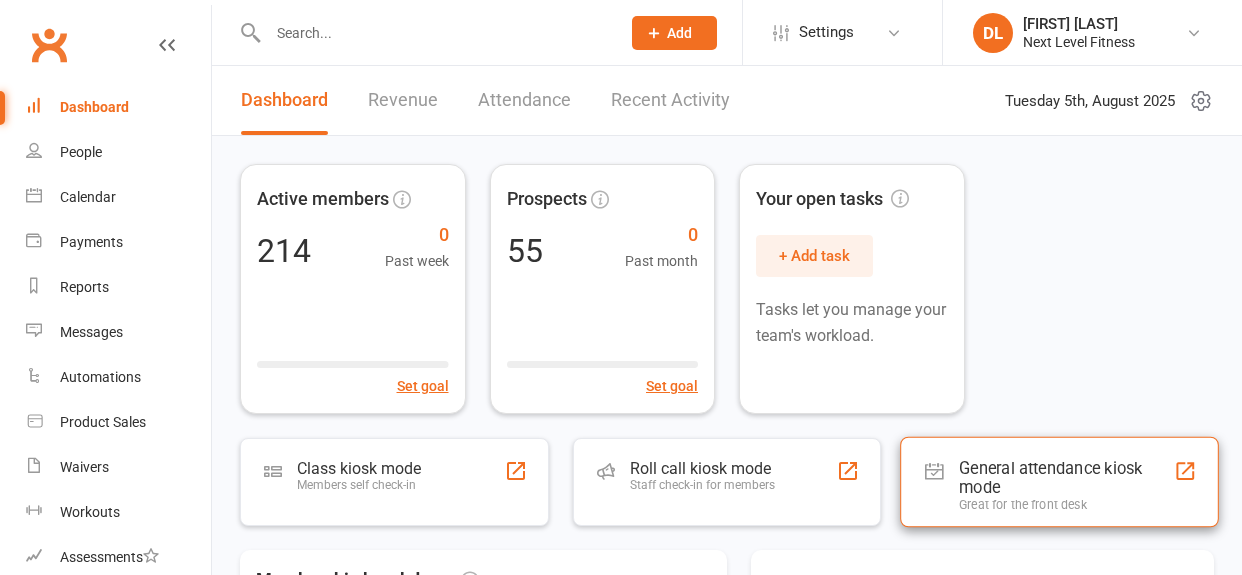 scroll, scrollTop: 0, scrollLeft: 0, axis: both 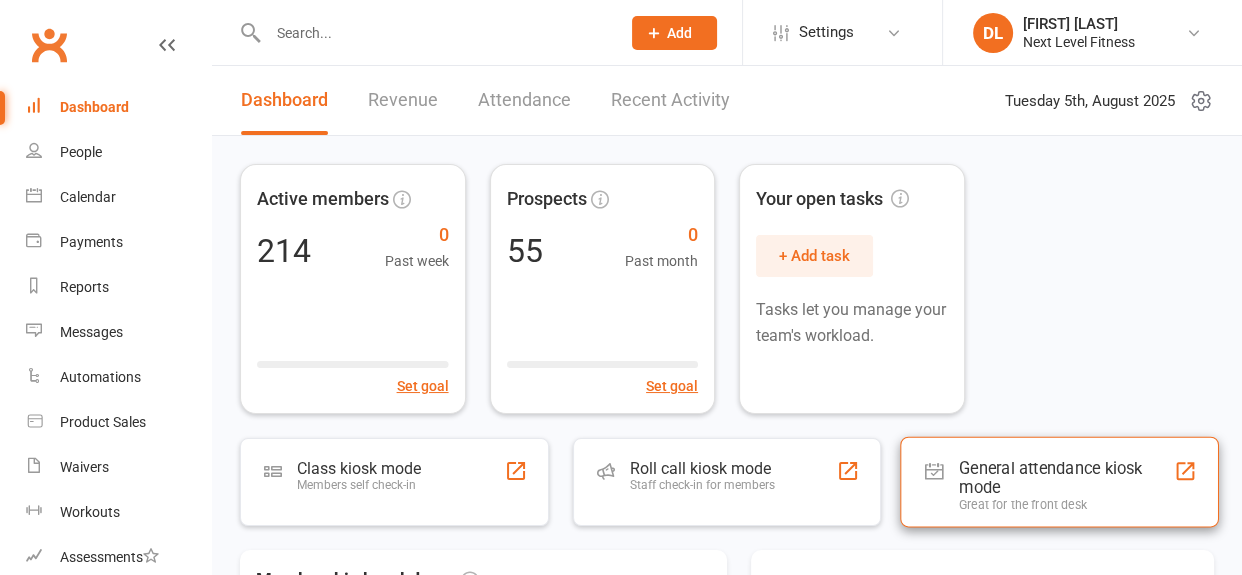 click on "General attendance kiosk mode Great for the front desk" at bounding box center (1060, 482) 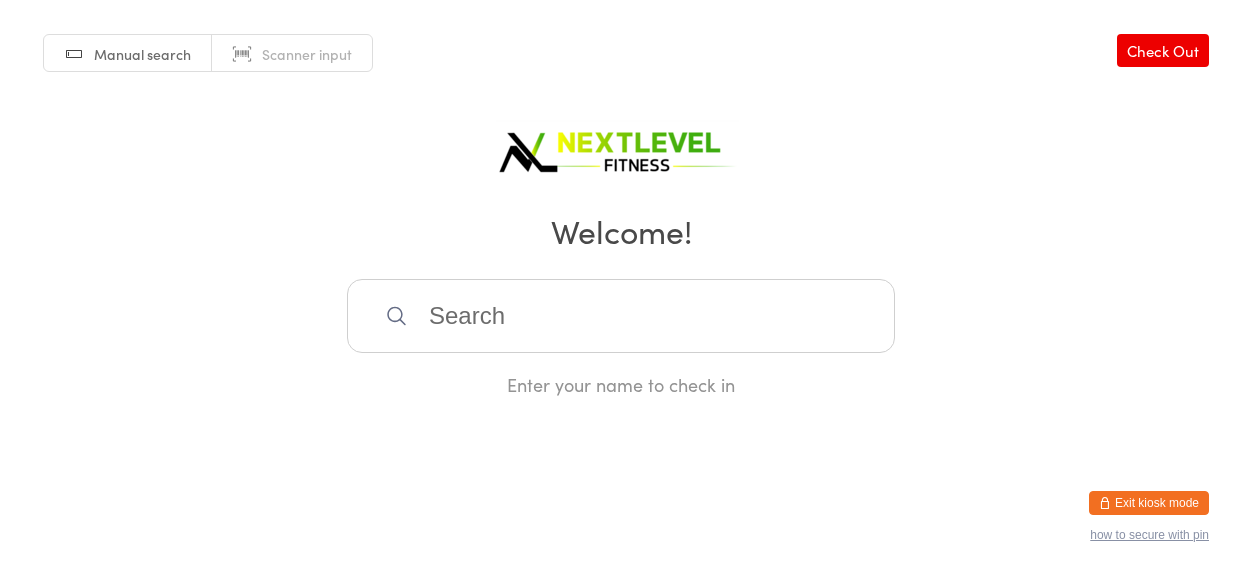 scroll, scrollTop: 0, scrollLeft: 0, axis: both 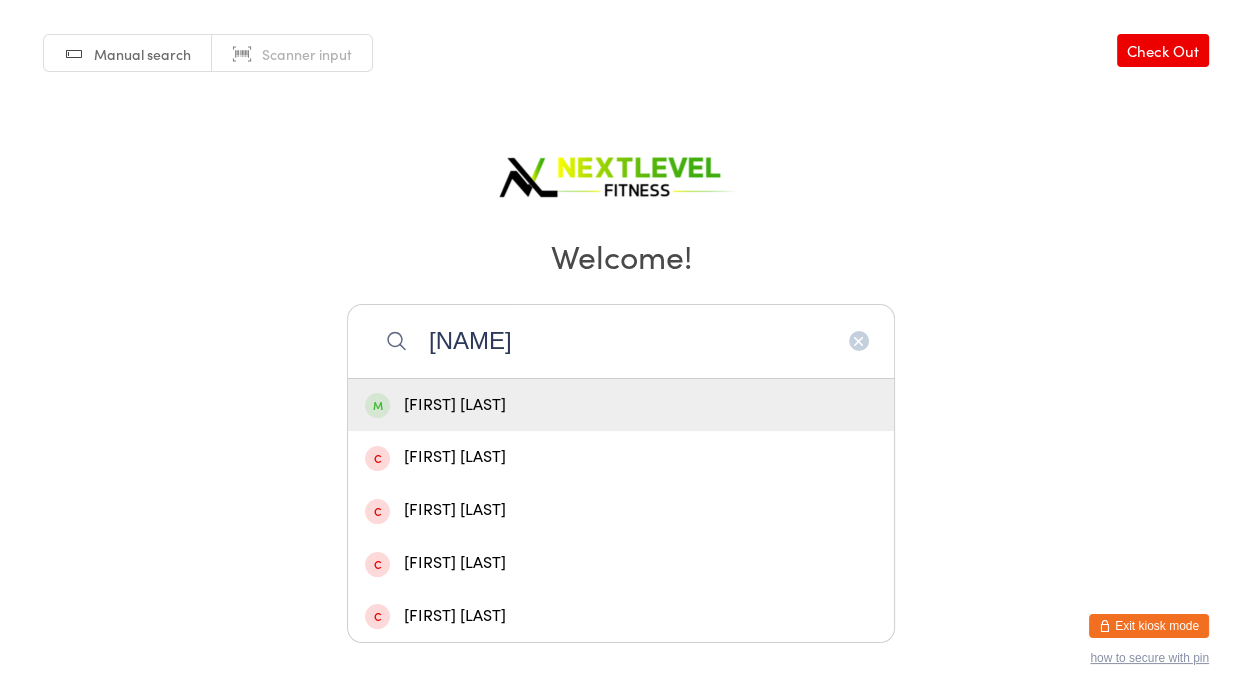 type on "[NAME]" 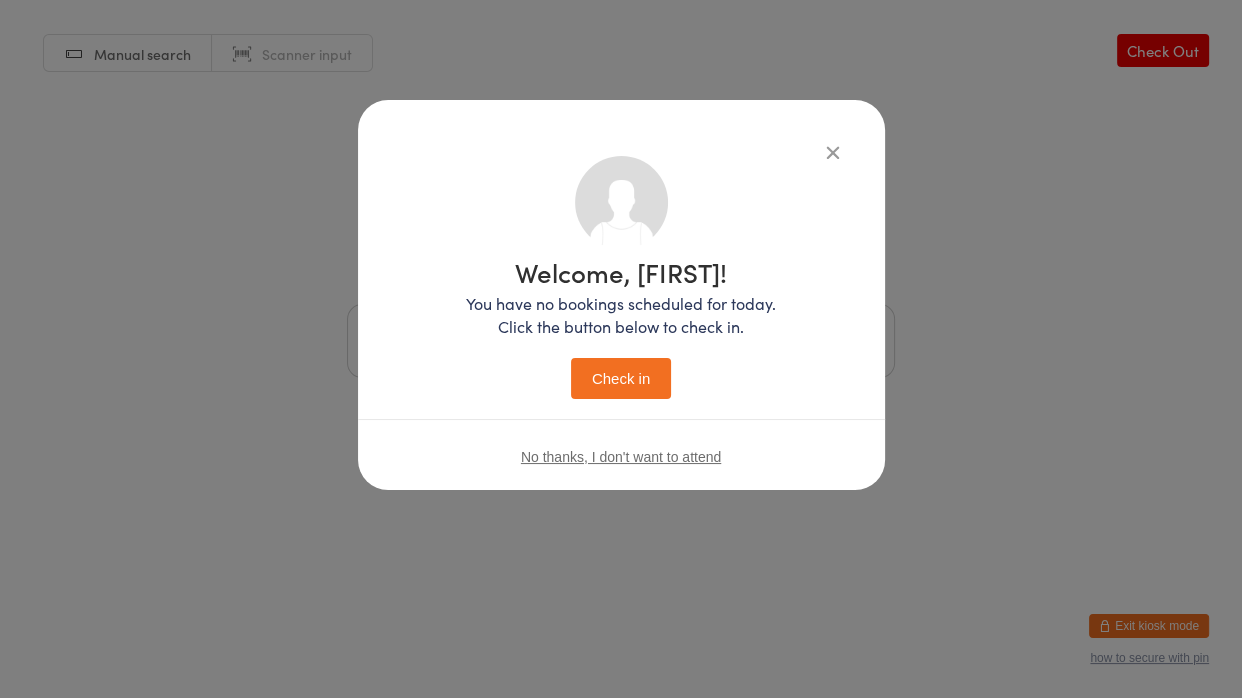 click on "Check in" at bounding box center [621, 378] 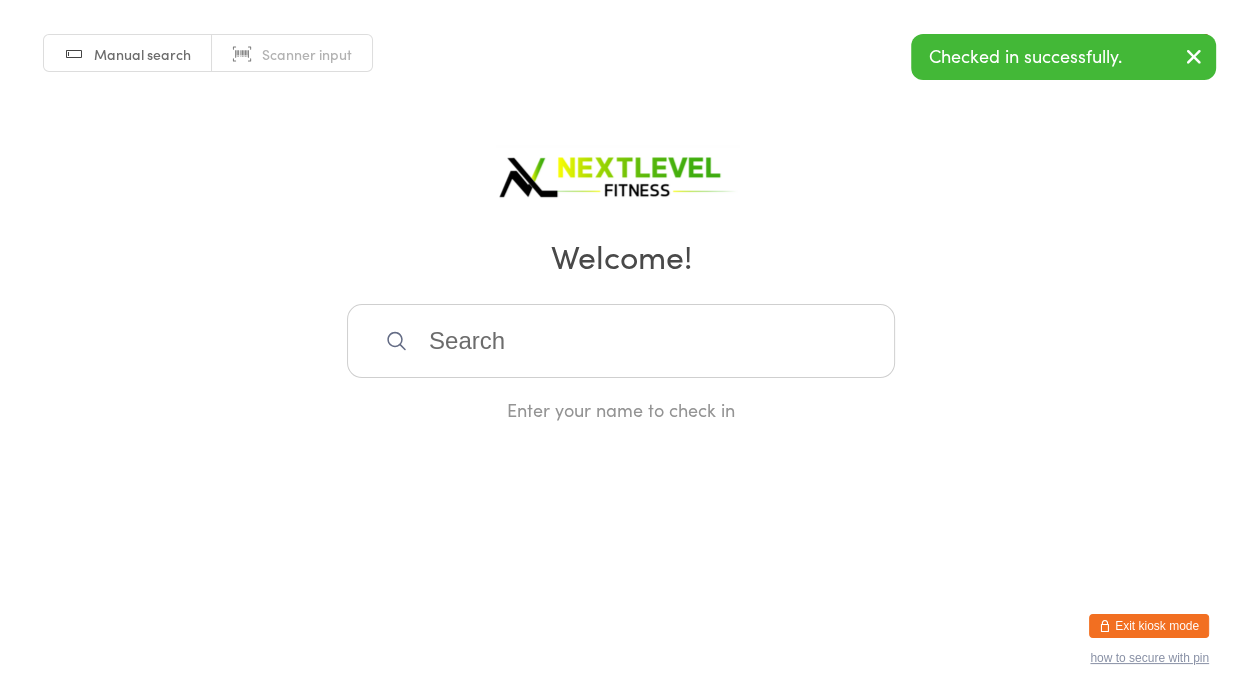 click at bounding box center (621, 341) 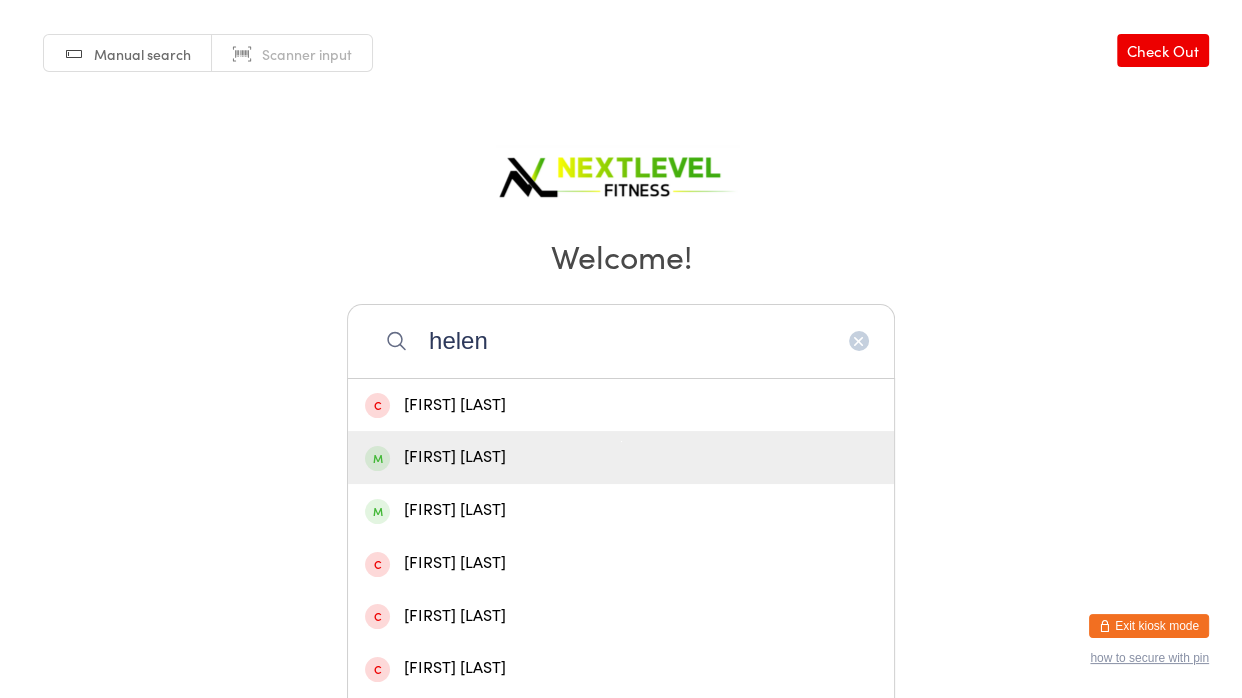 type on "helen" 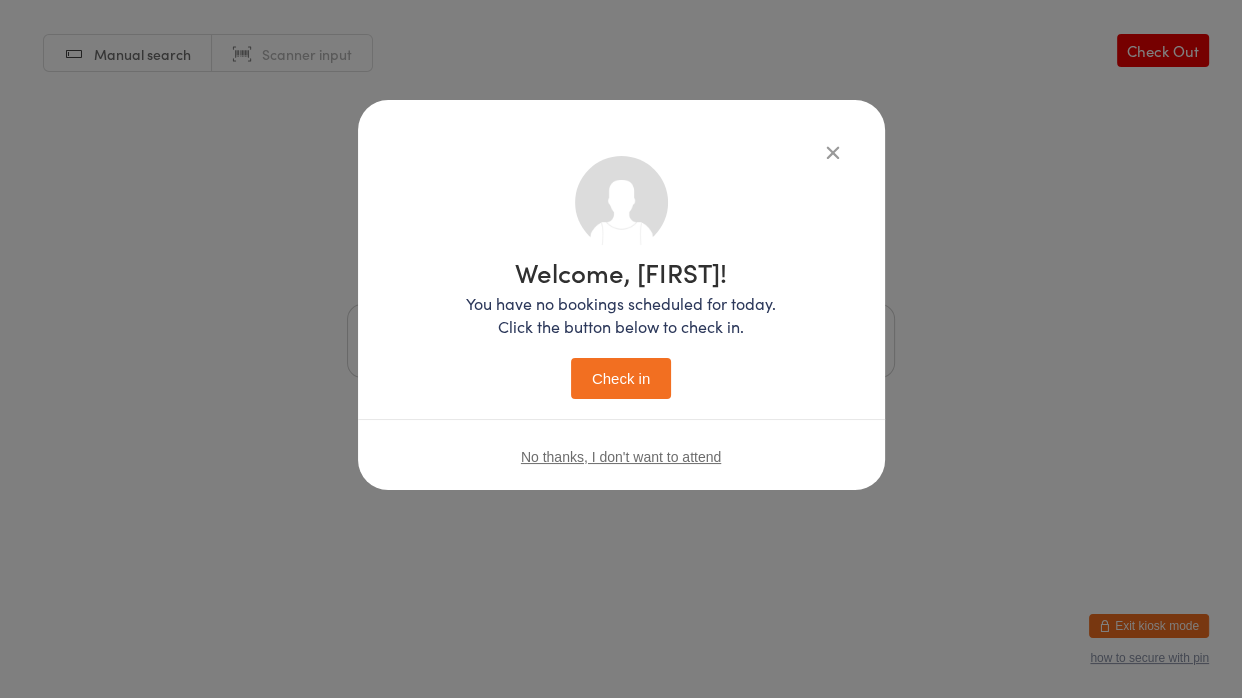 click on "Check in" at bounding box center [621, 378] 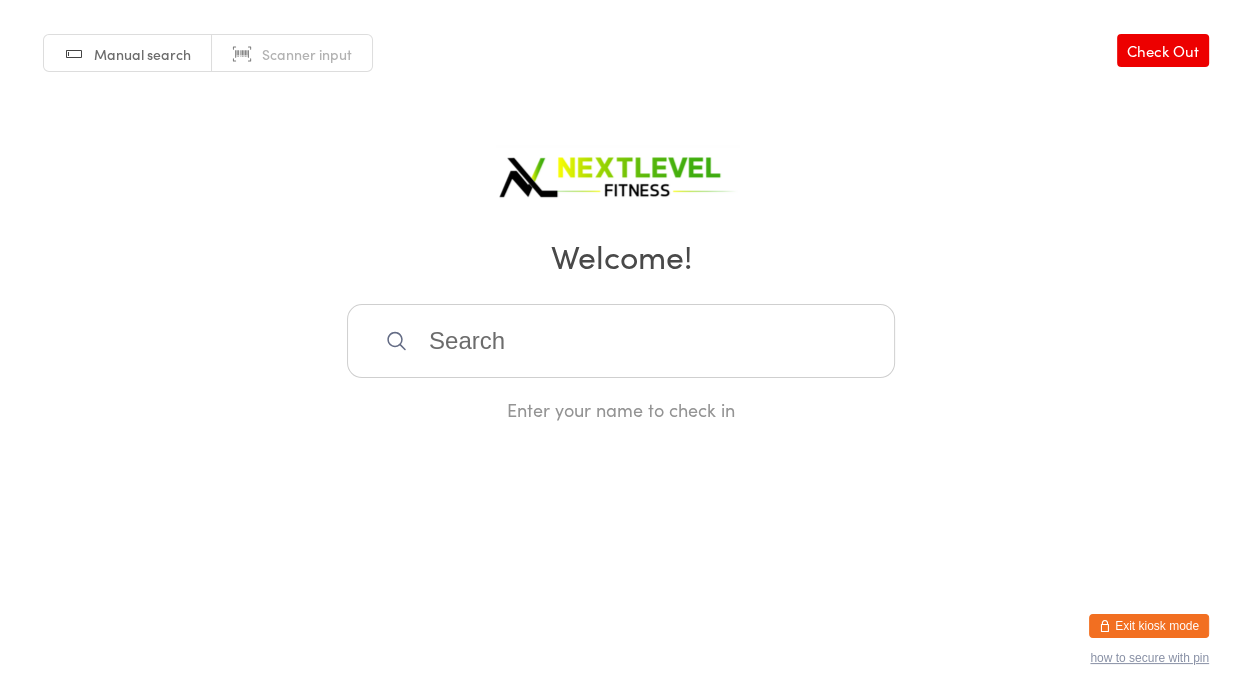 click at bounding box center (621, 341) 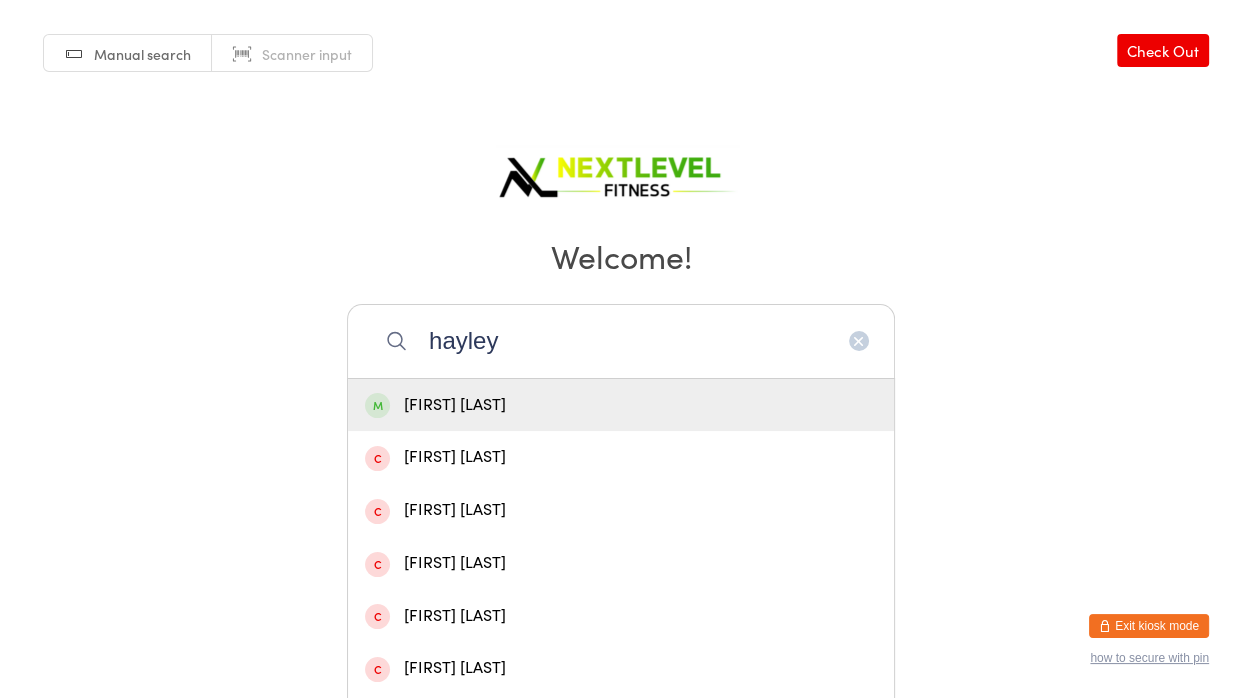 type on "hayley" 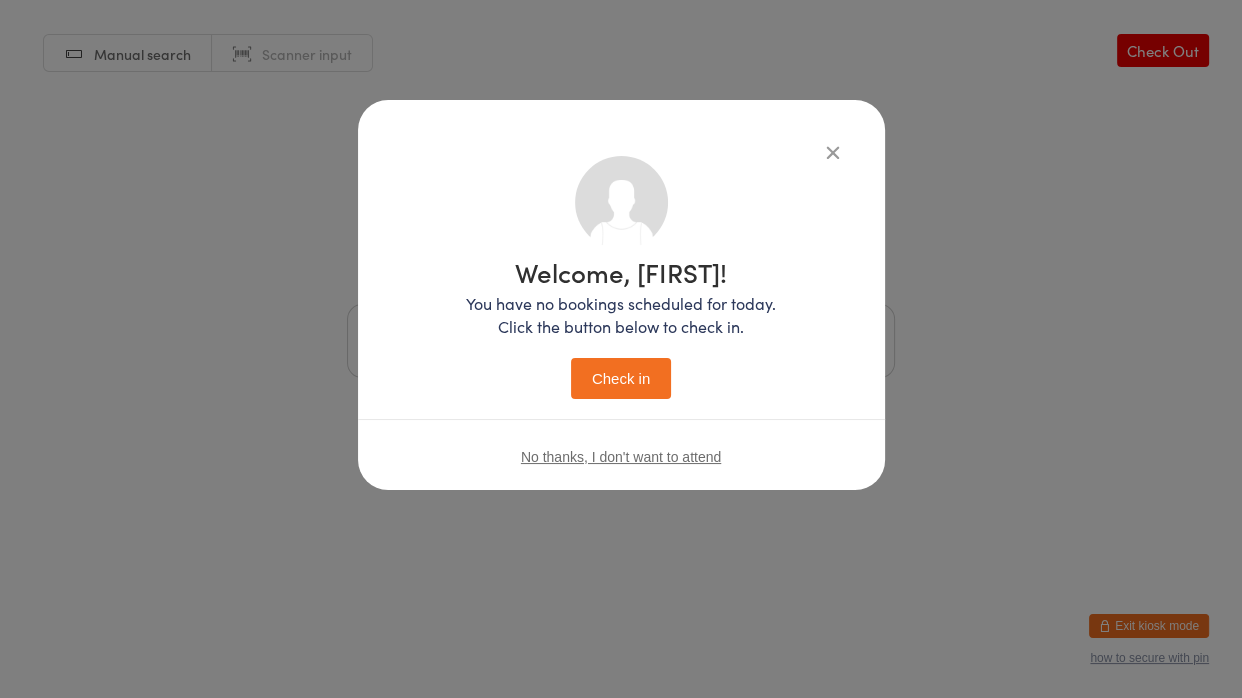 click on "Check in" at bounding box center (621, 378) 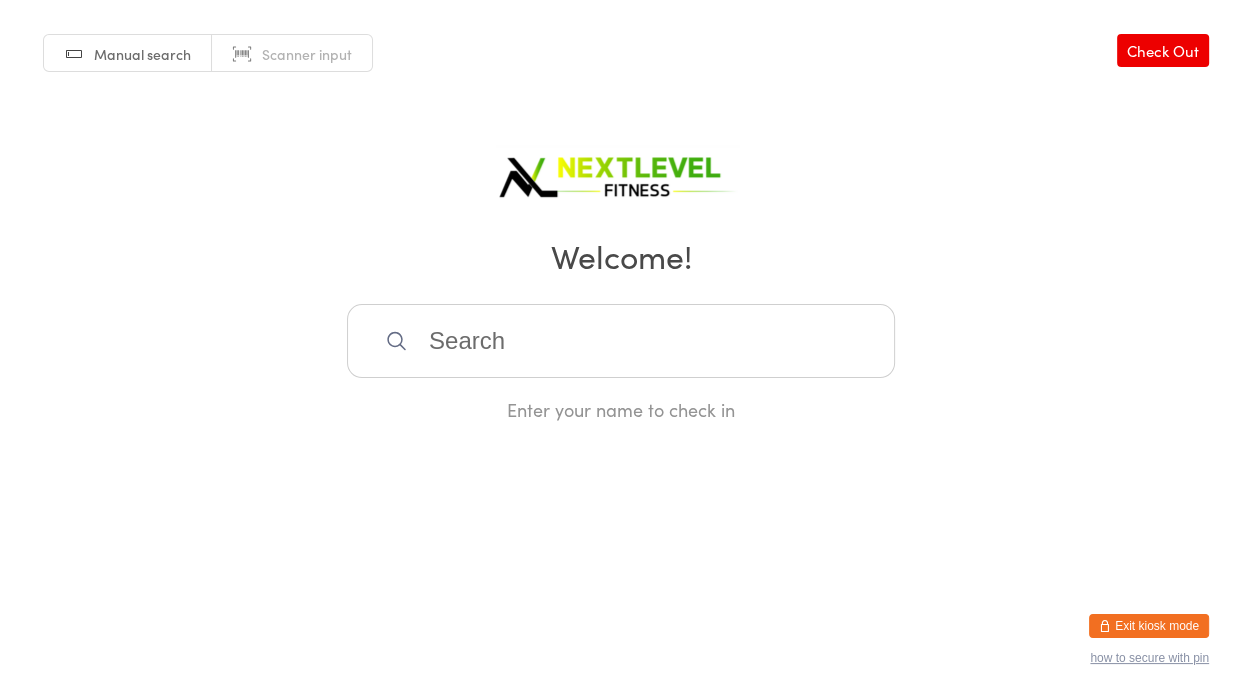click at bounding box center [621, 341] 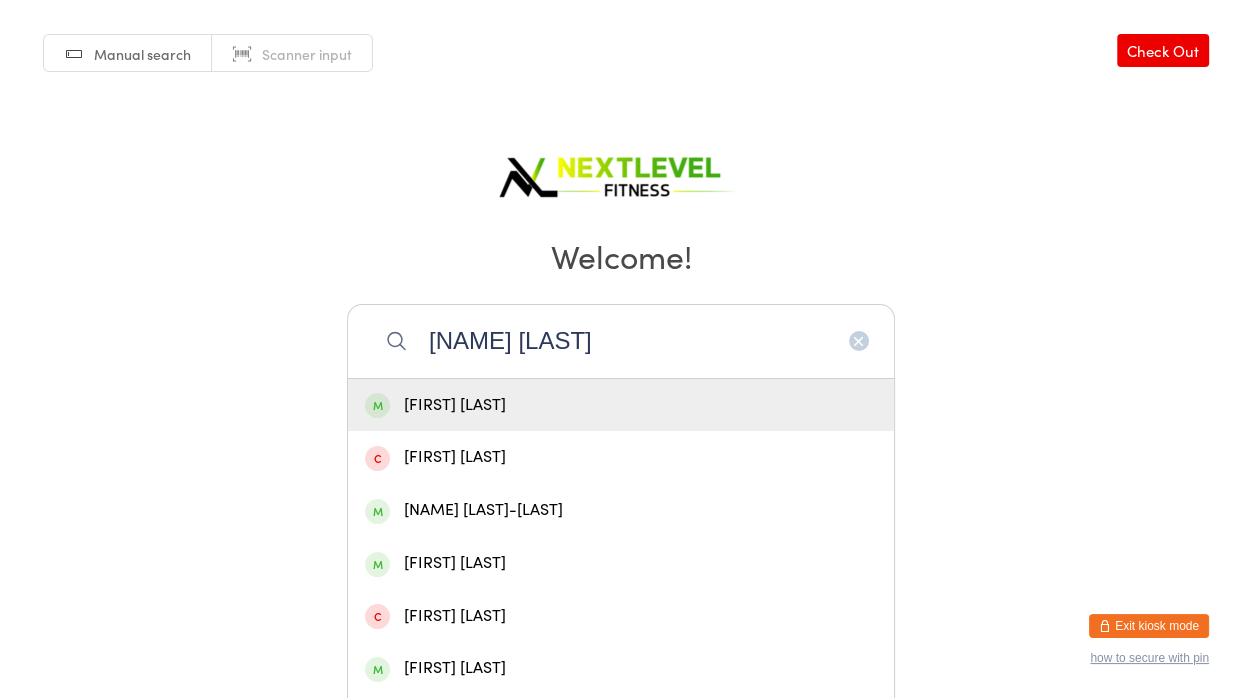 type on "[NAME] [LAST]" 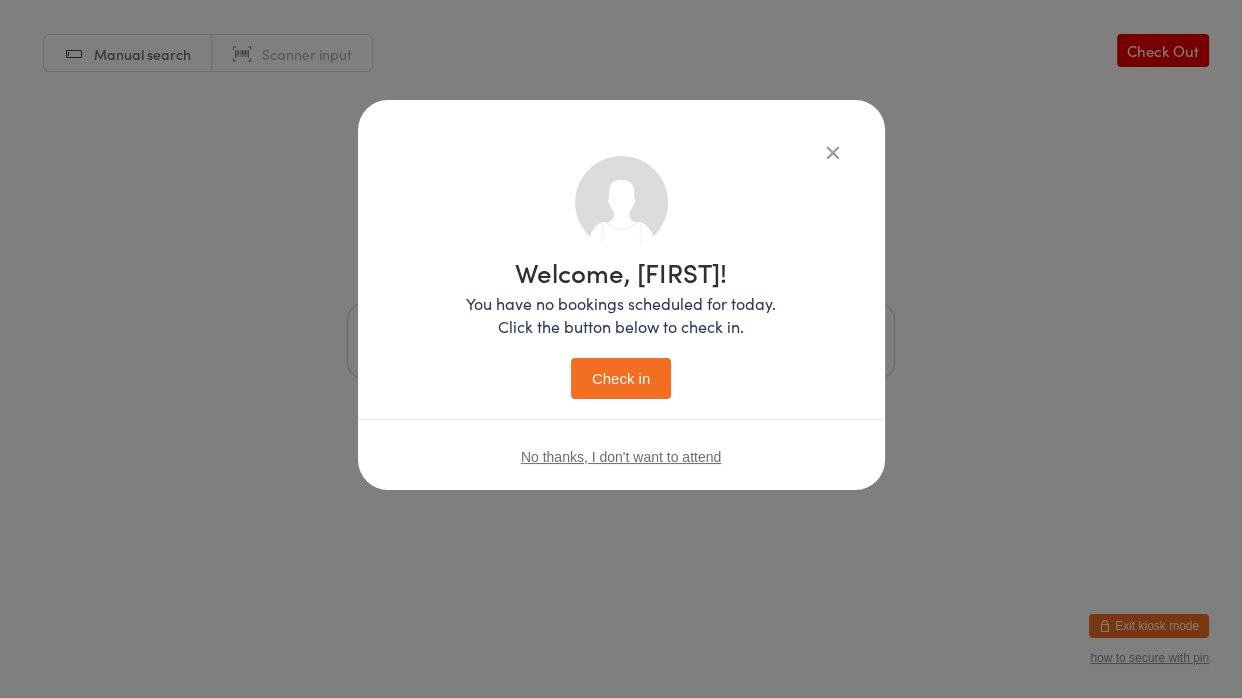 type 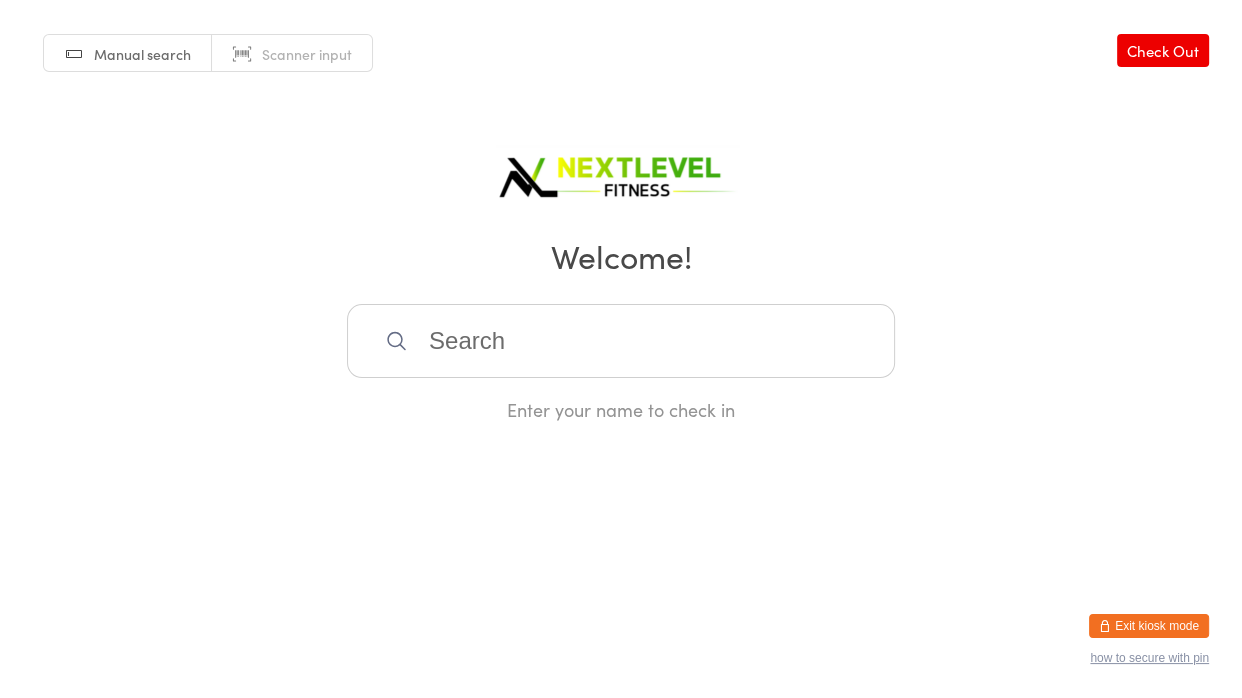 click at bounding box center (621, 341) 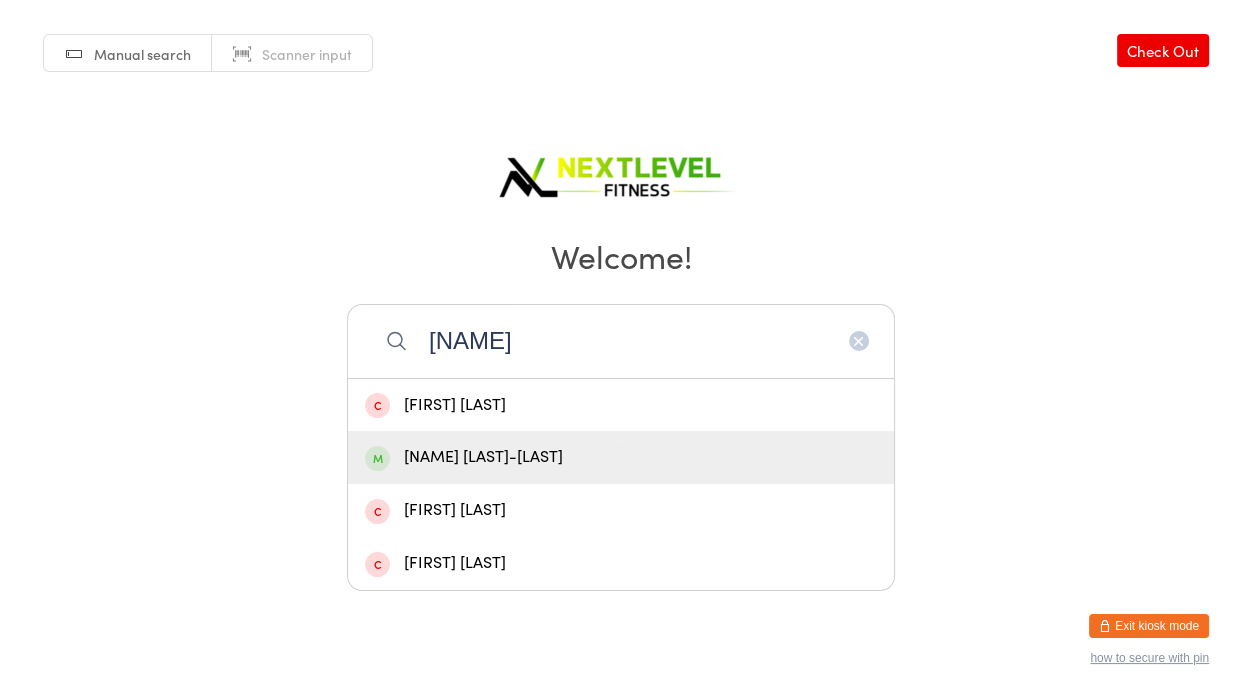type on "[NAME]" 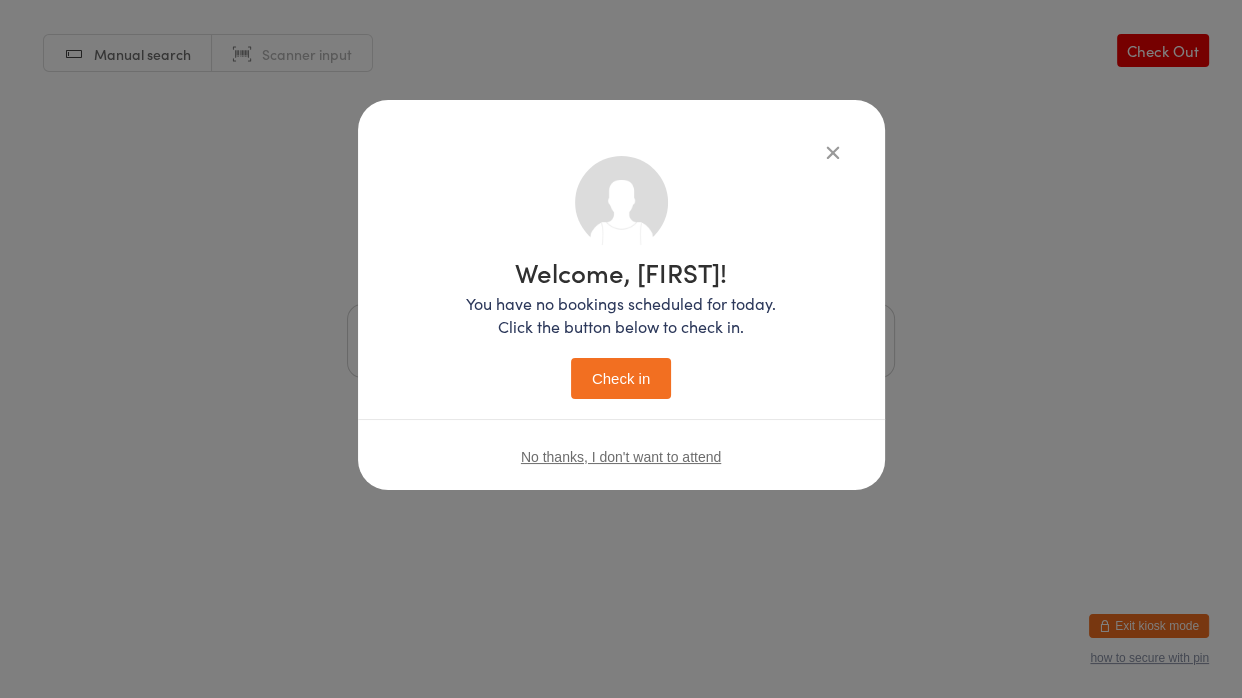 click on "Check in" at bounding box center [621, 378] 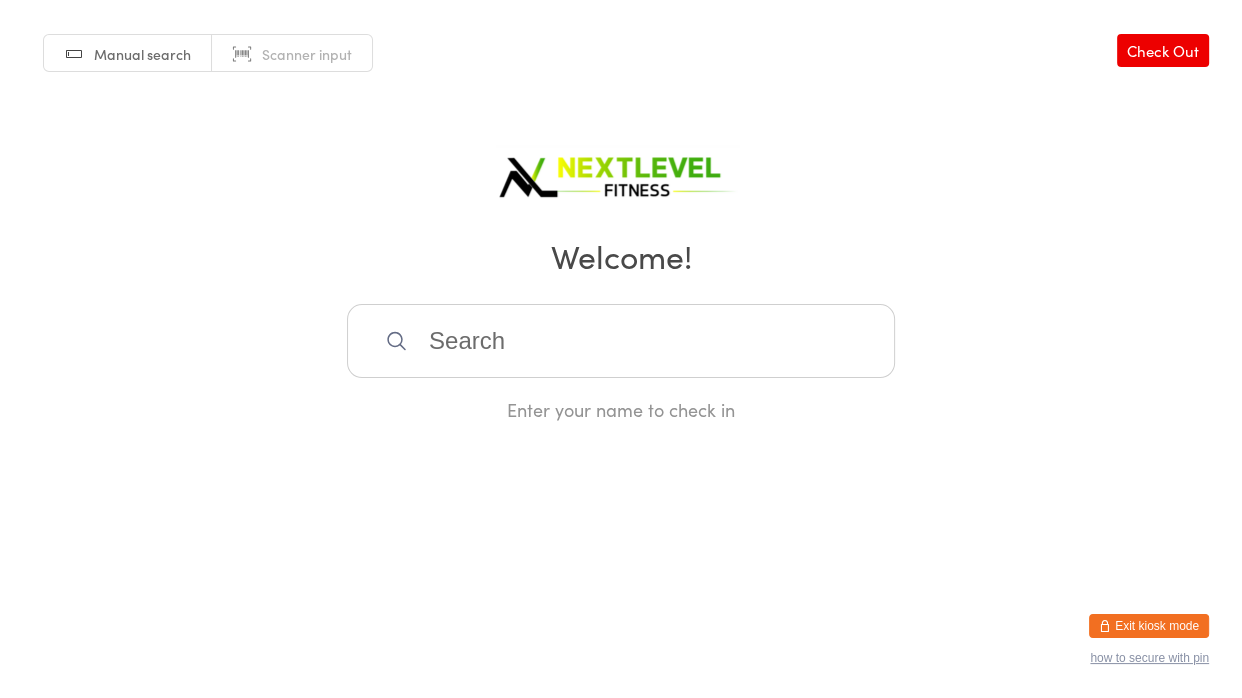 click at bounding box center (621, 341) 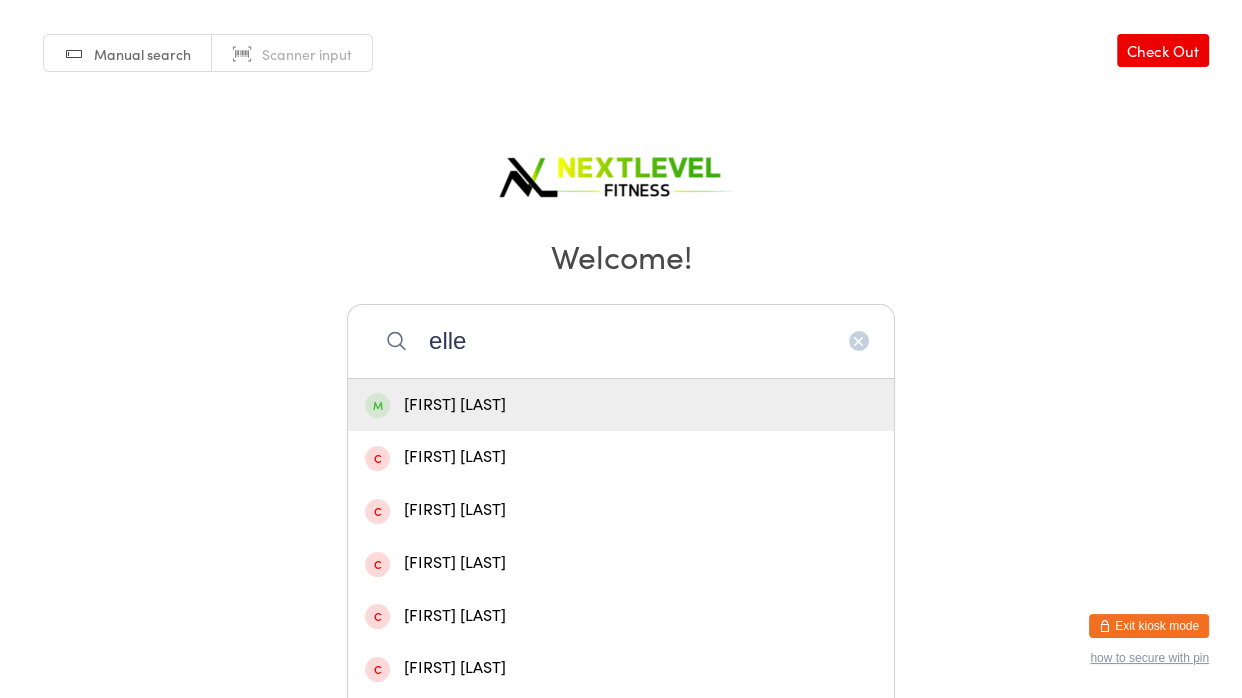 type on "elle" 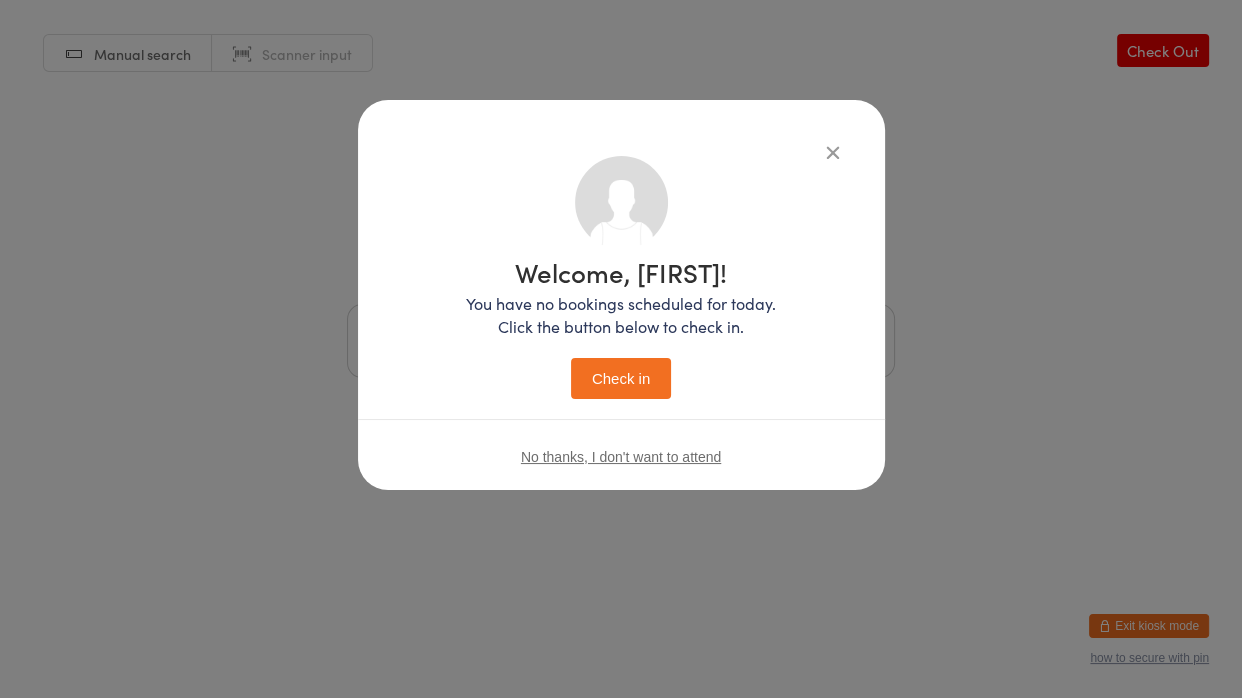 click on "Check in" at bounding box center (621, 378) 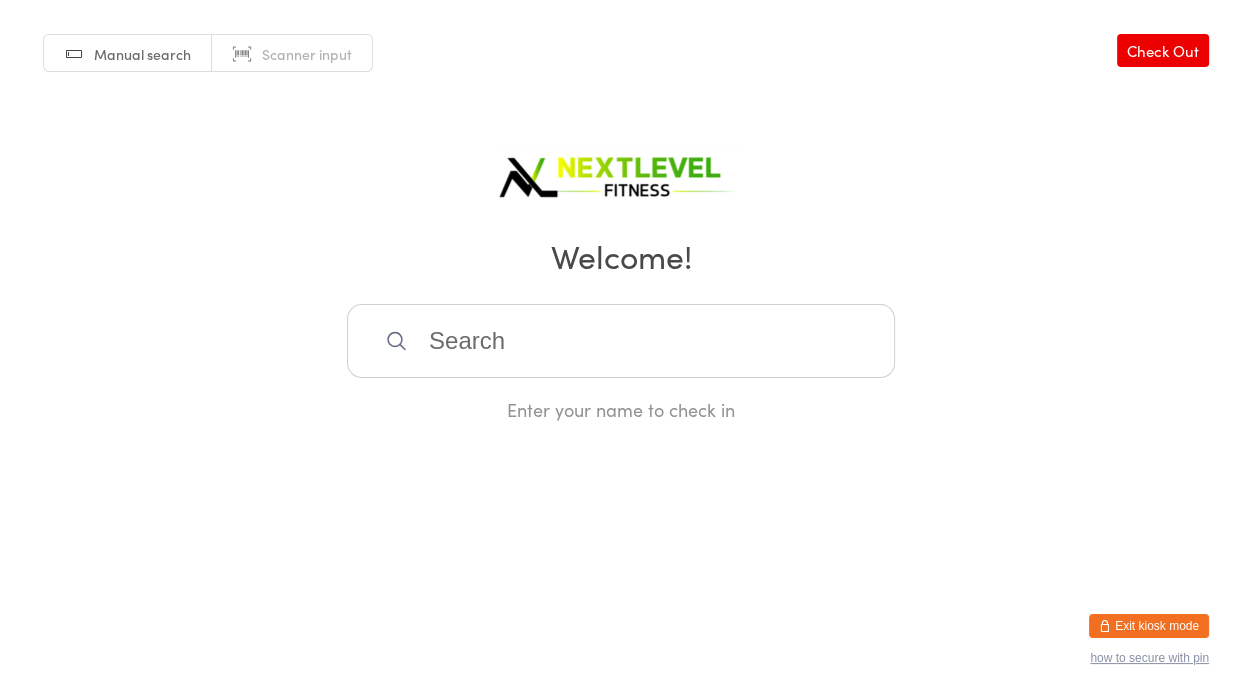 click at bounding box center (621, 341) 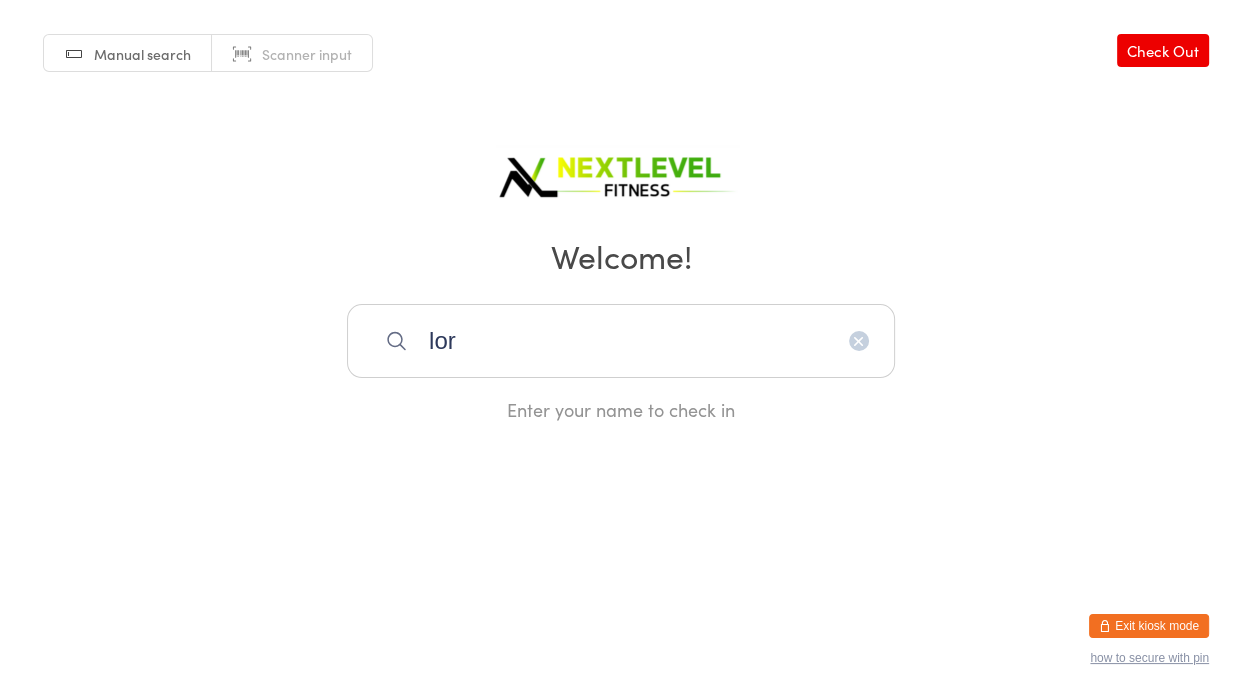 type on "[NAME]" 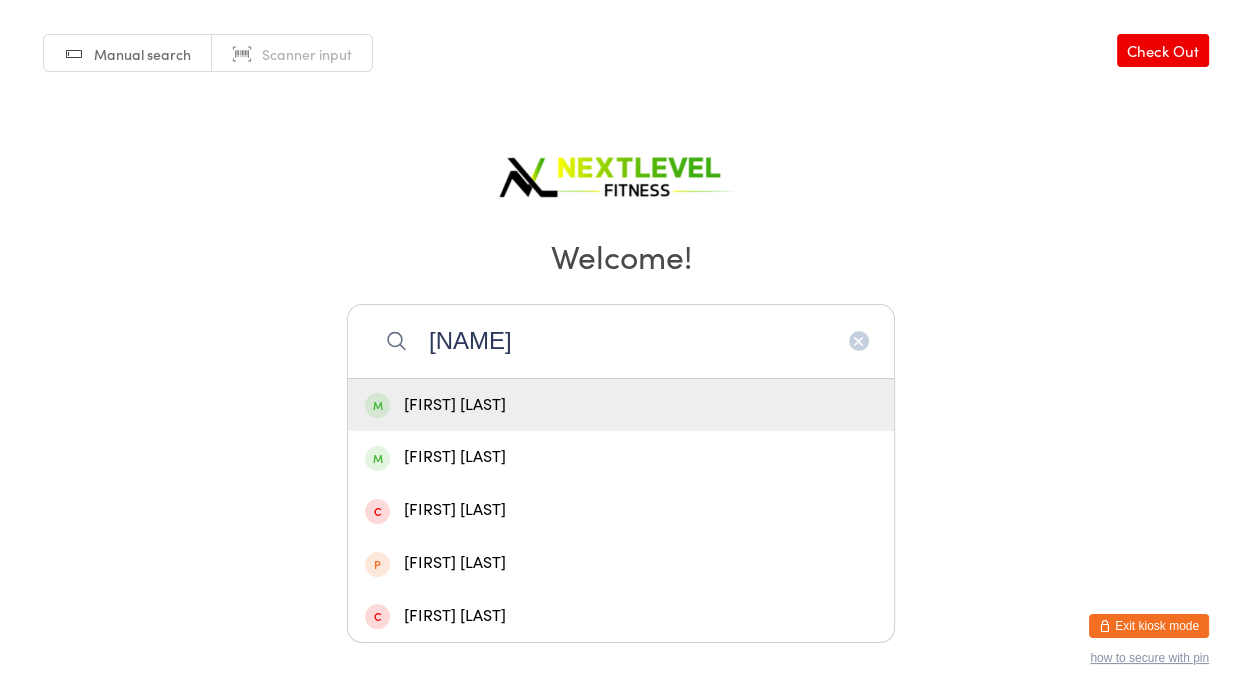 type 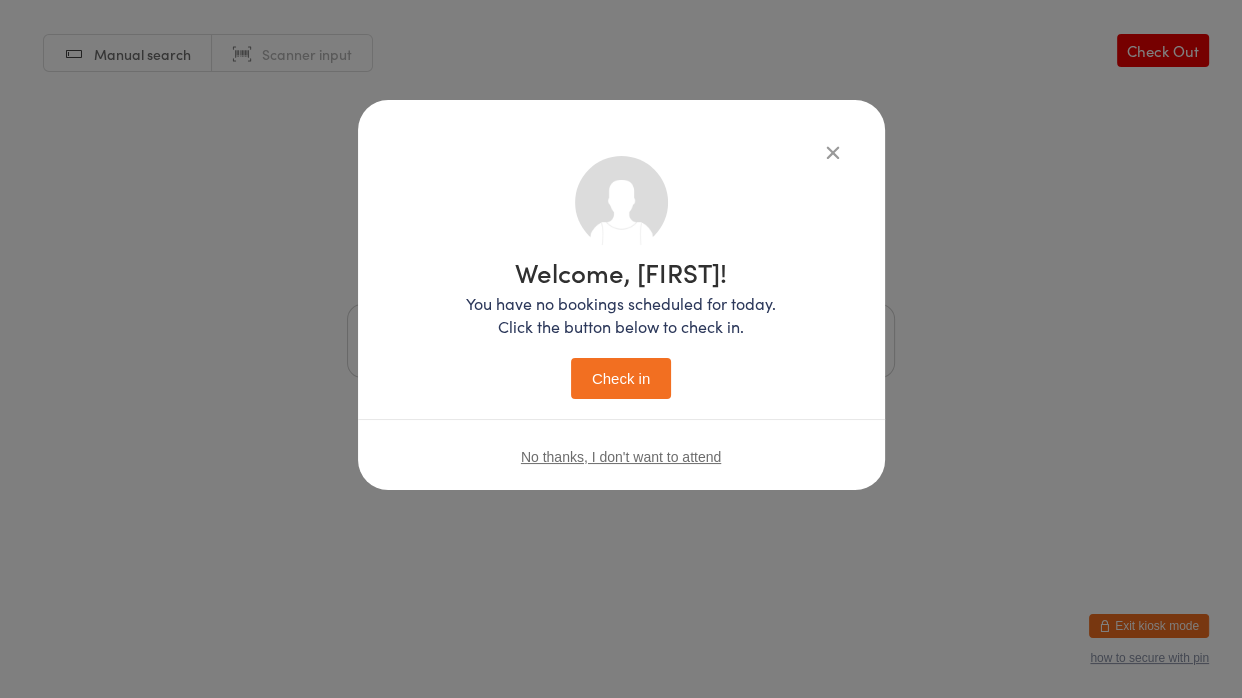 type 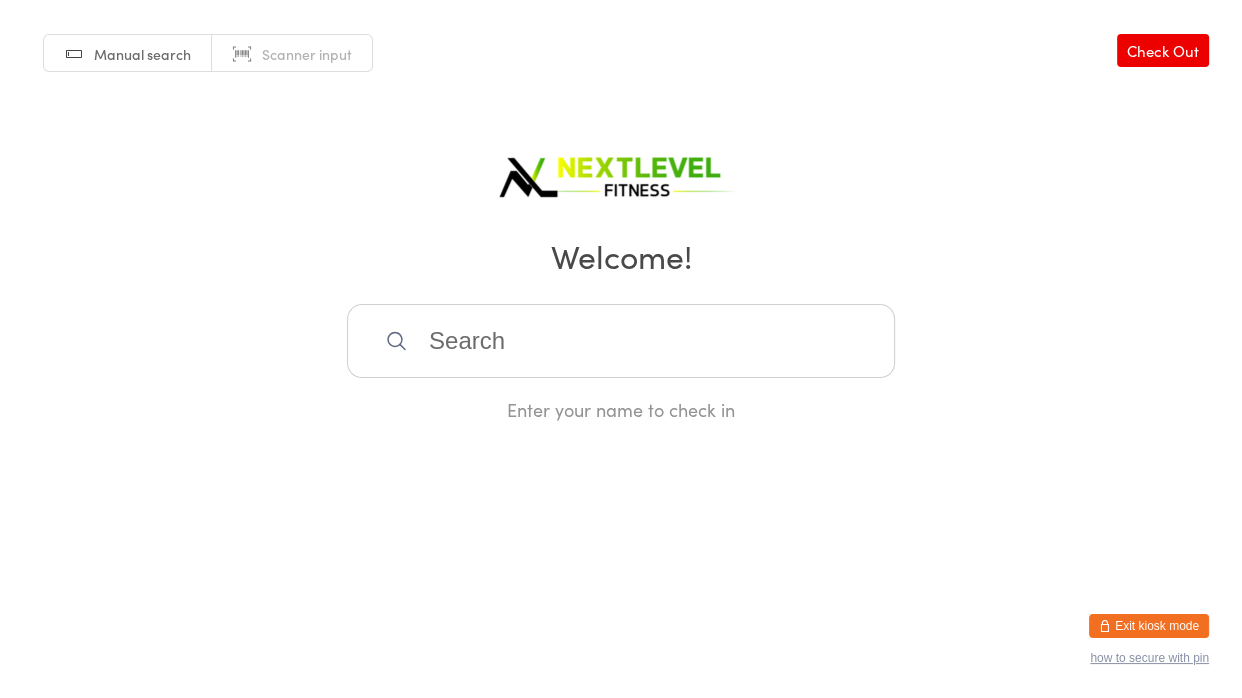 click at bounding box center (621, 341) 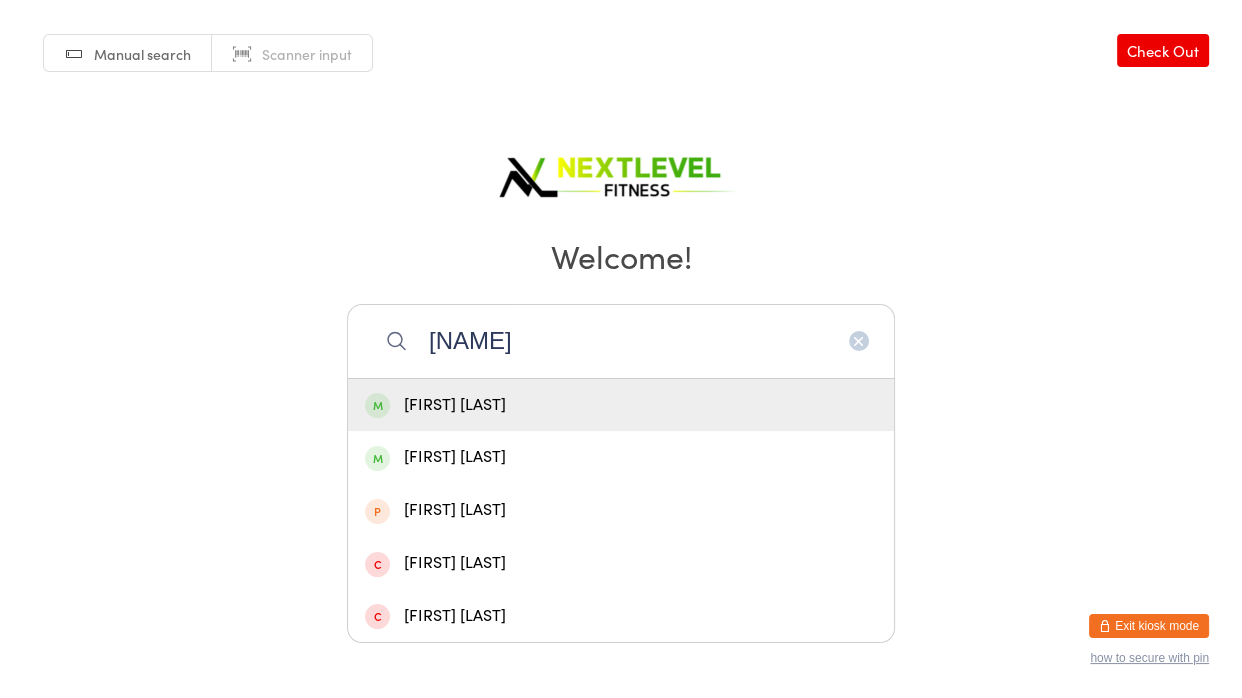type on "[NAME]" 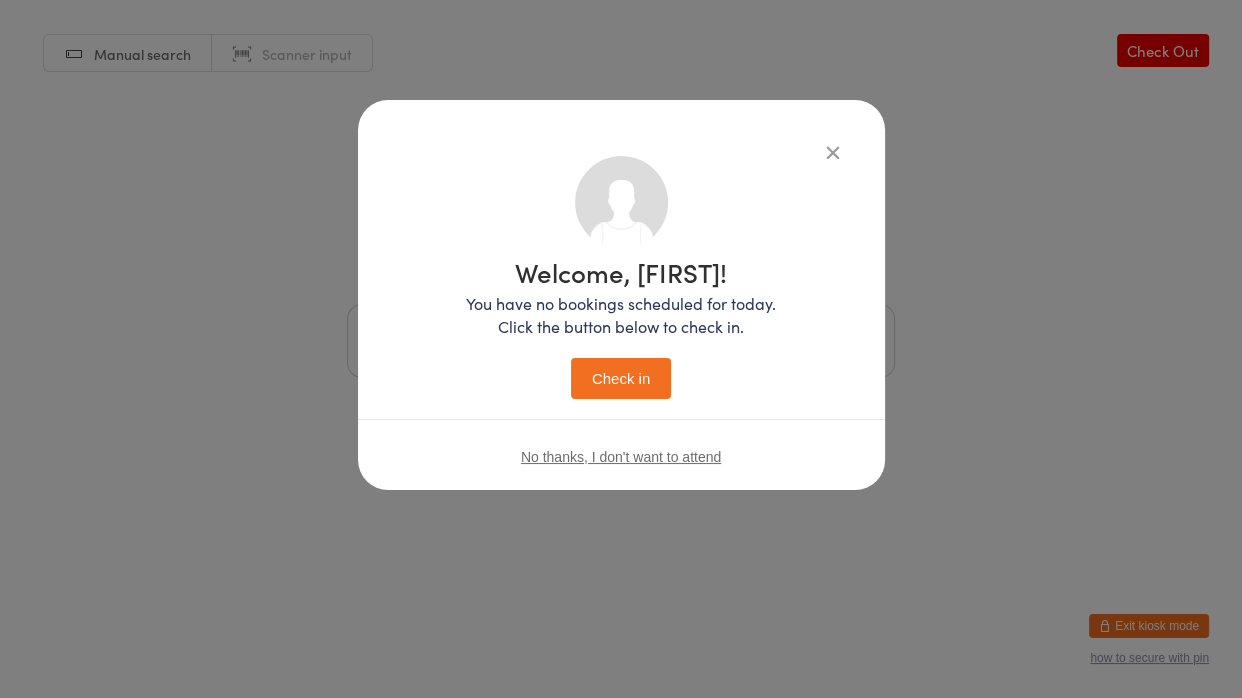 click on "Check in" at bounding box center (621, 378) 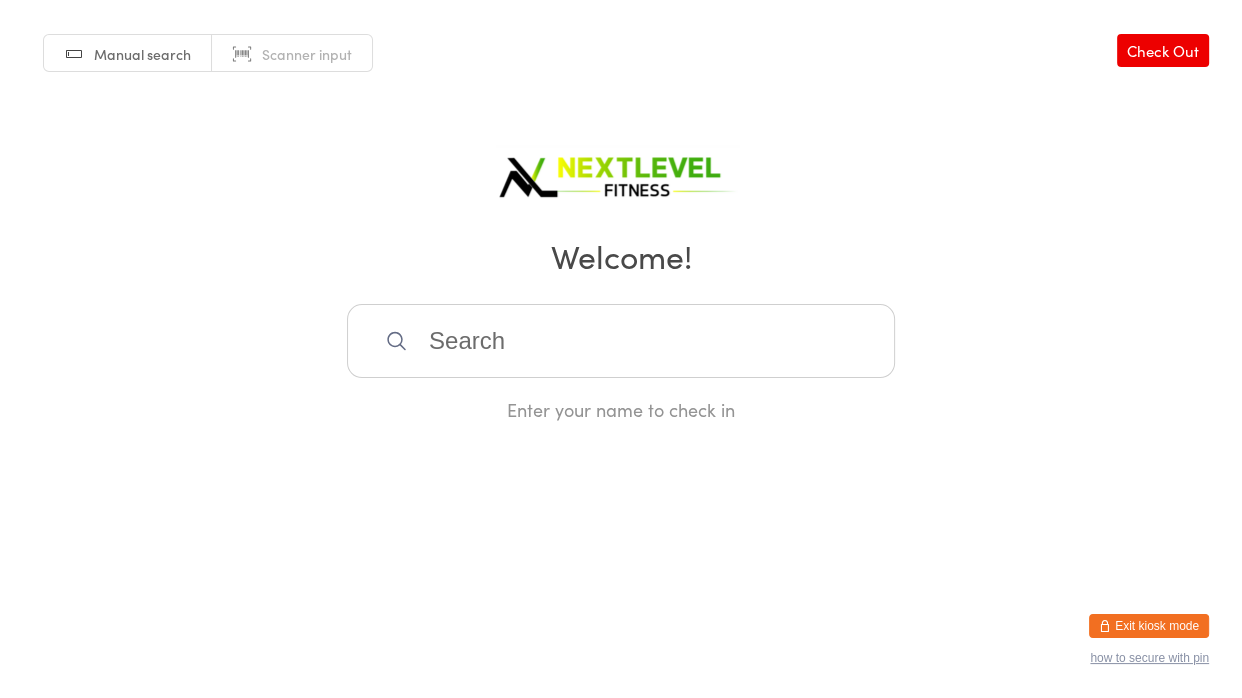 click at bounding box center (621, 341) 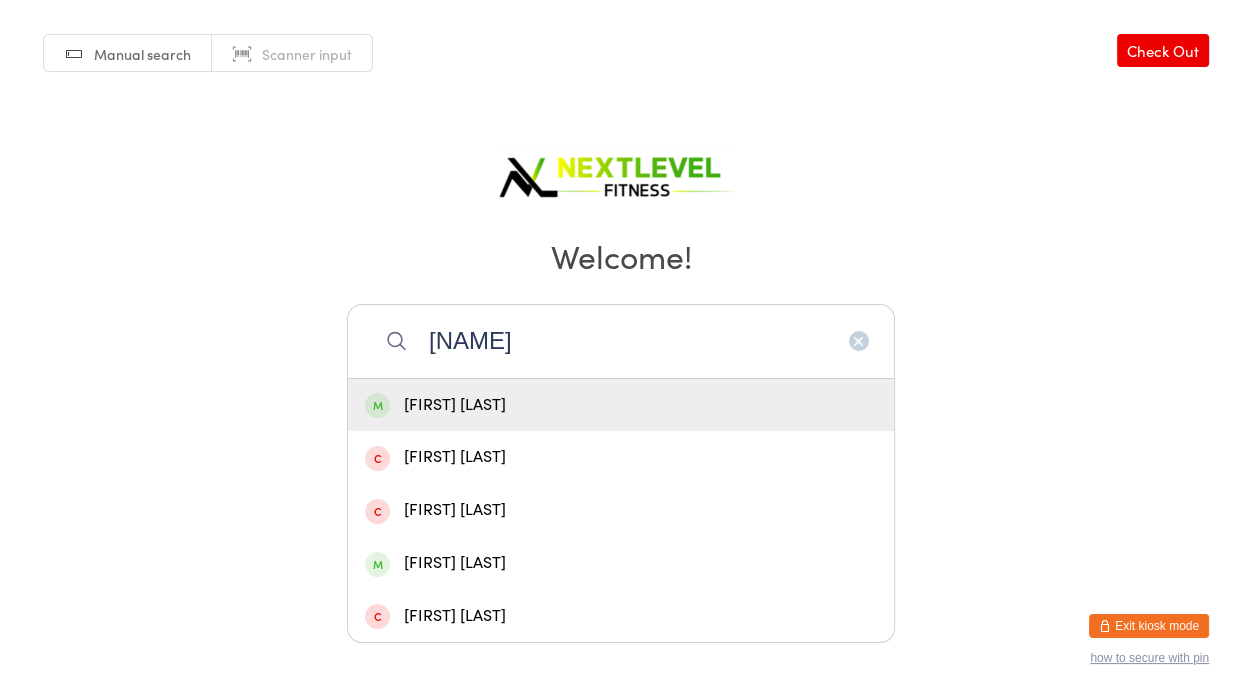 type on "[NAME]" 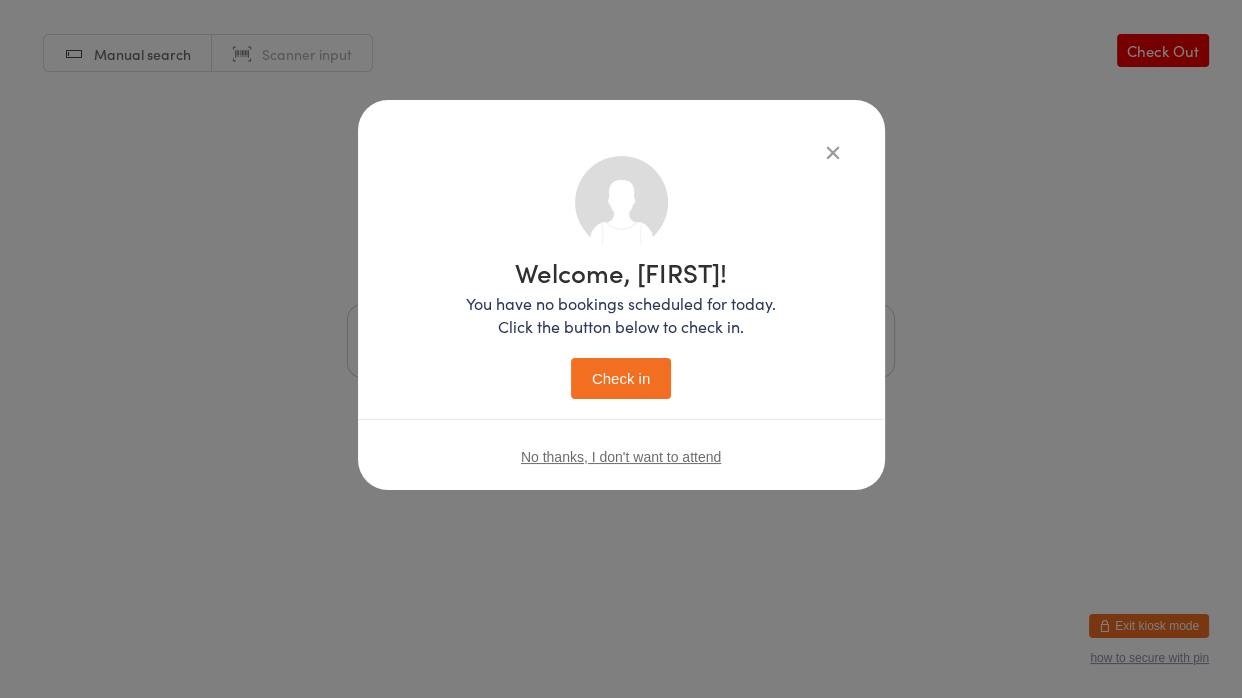 click on "Check in" at bounding box center [621, 378] 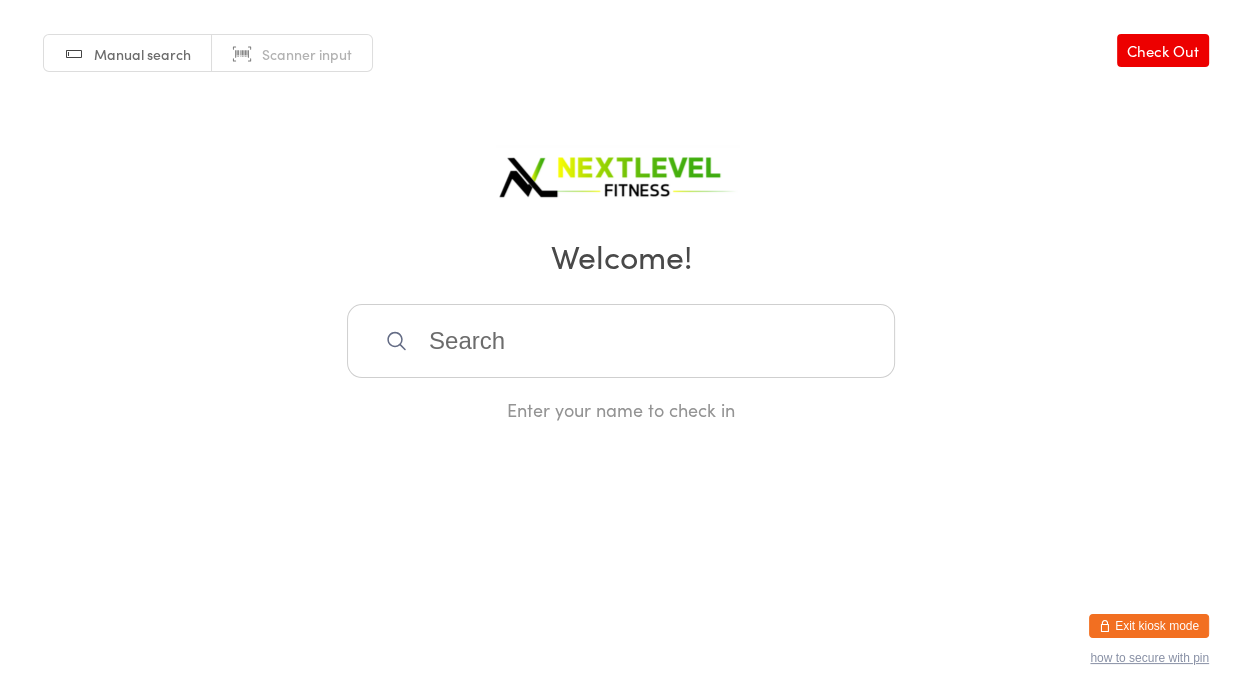 click at bounding box center (621, 341) 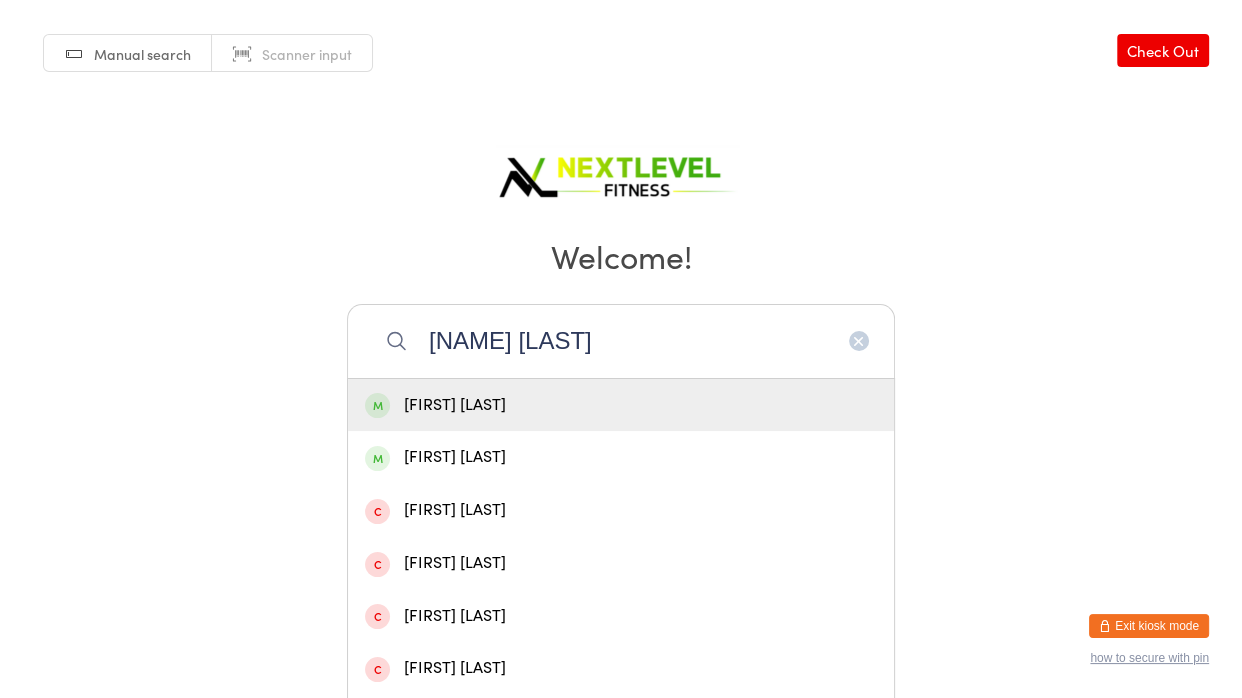 type on "[NAME] [LAST]" 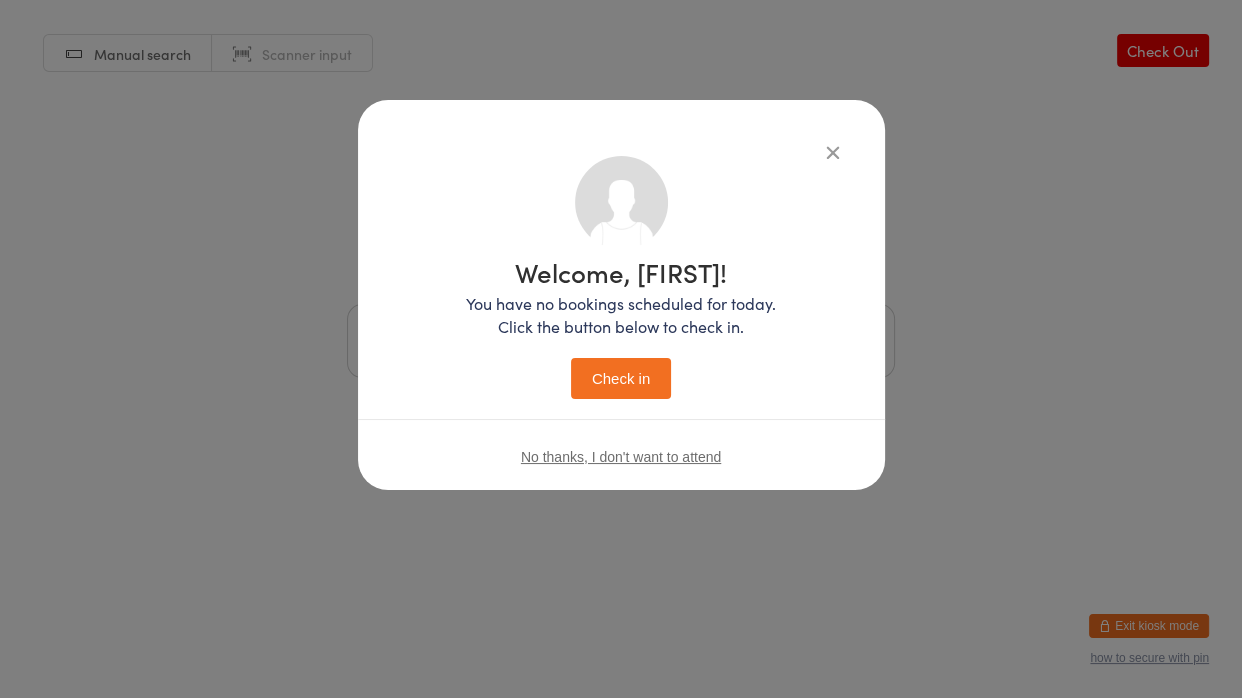 click on "Check in" at bounding box center (621, 378) 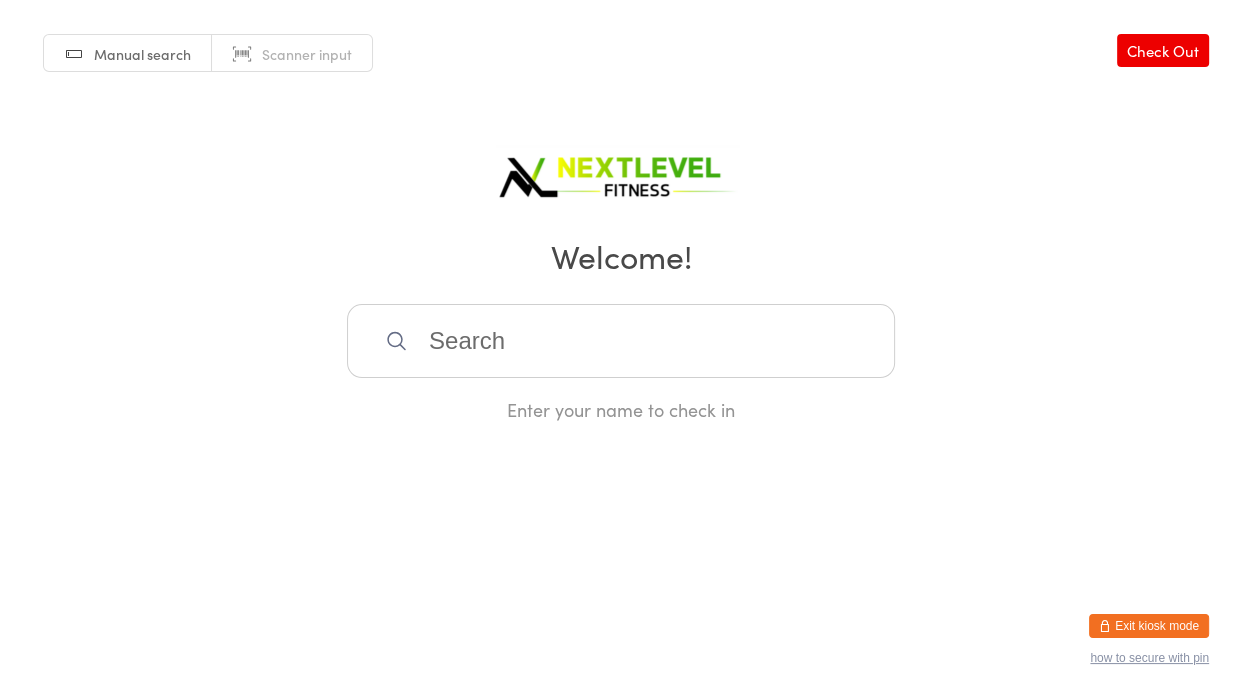 click at bounding box center (621, 341) 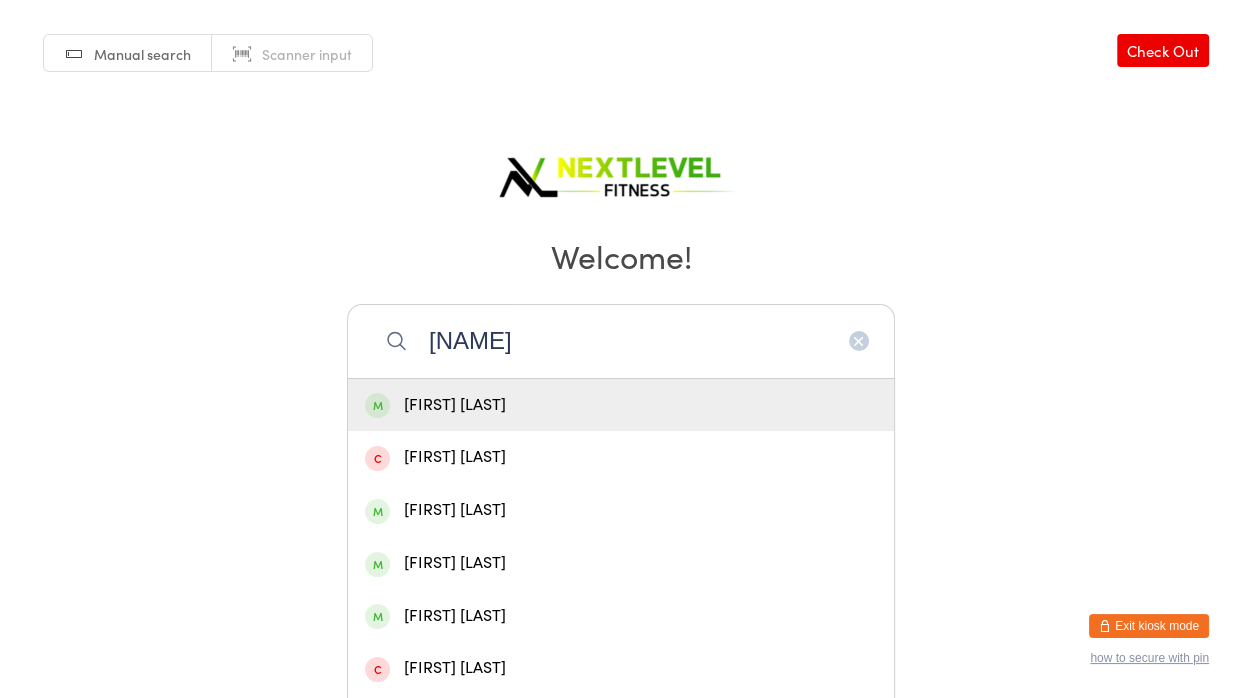 type on "[NAME]" 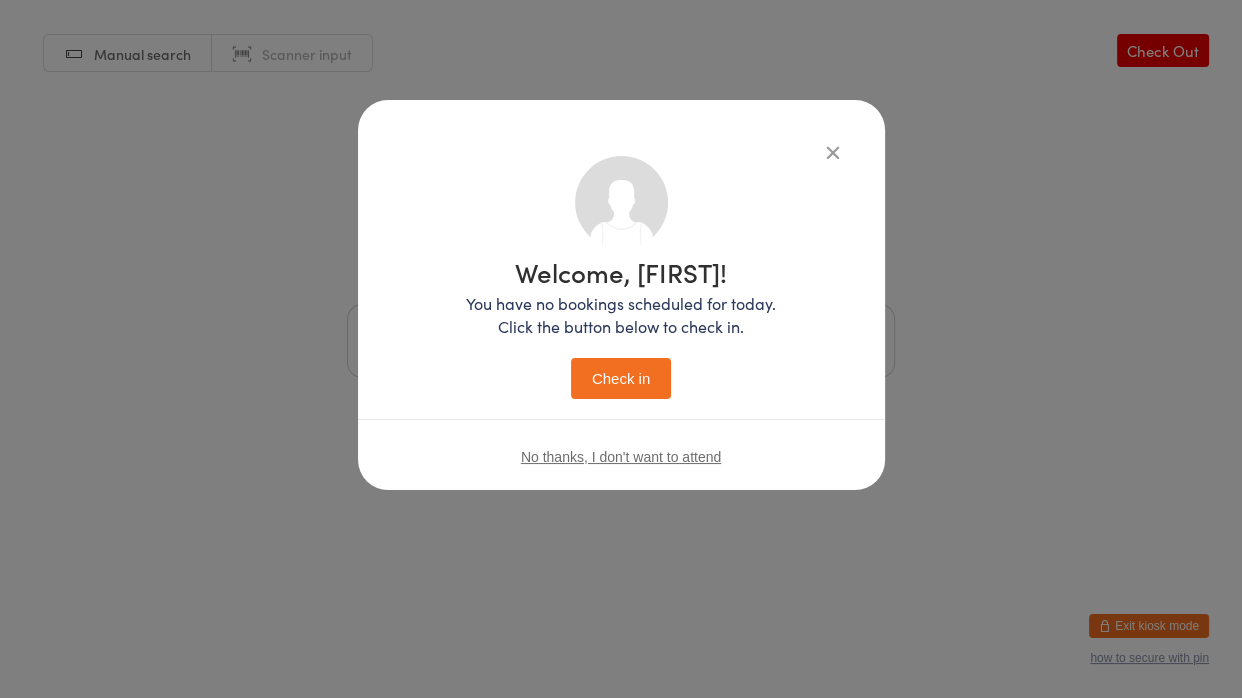 click on "Check in" at bounding box center [621, 378] 